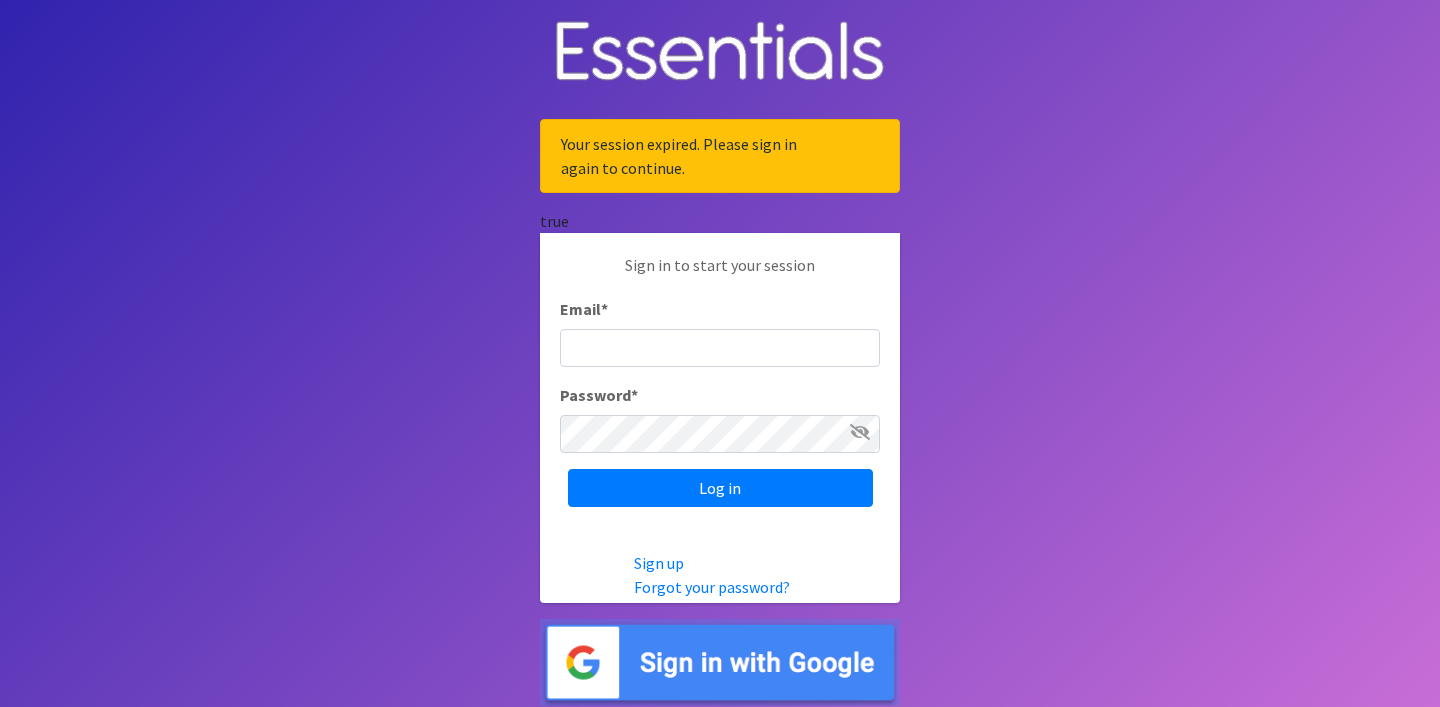 scroll, scrollTop: 0, scrollLeft: 0, axis: both 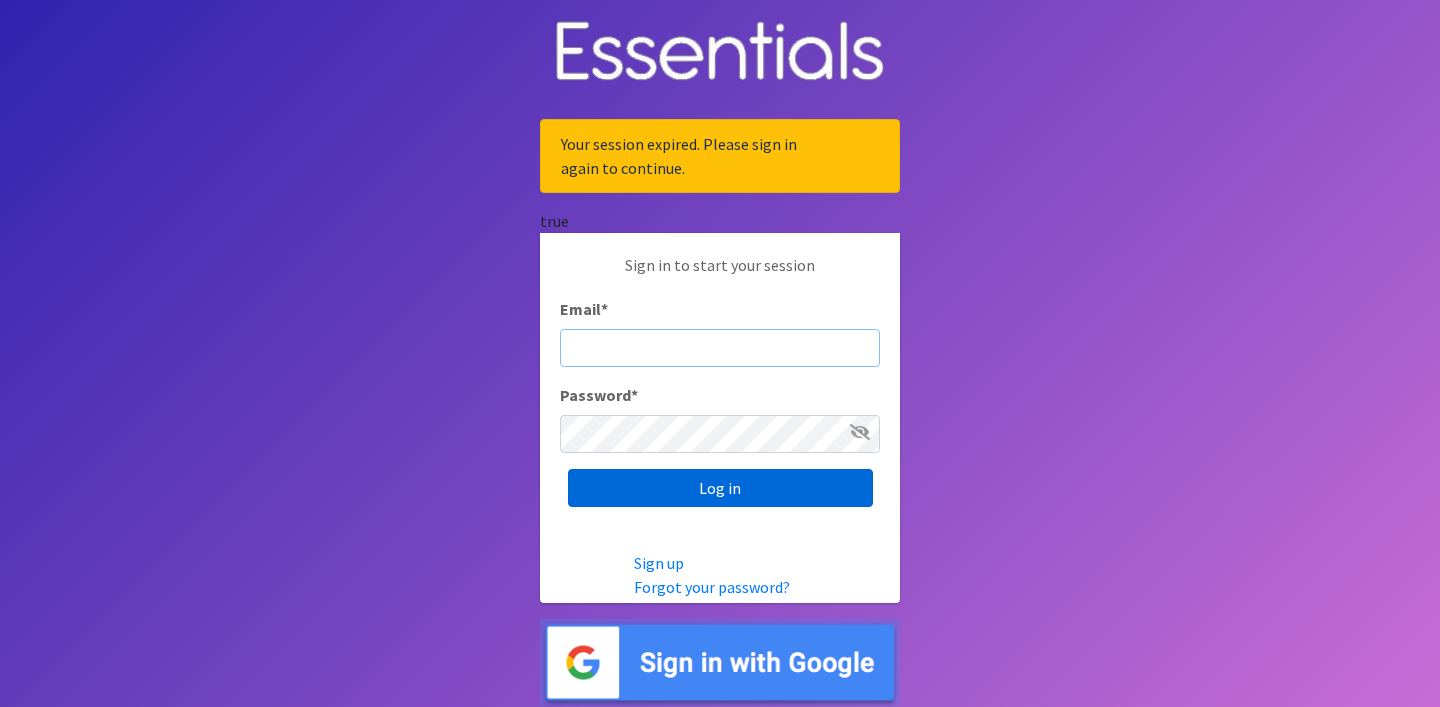 type on "[EMAIL]" 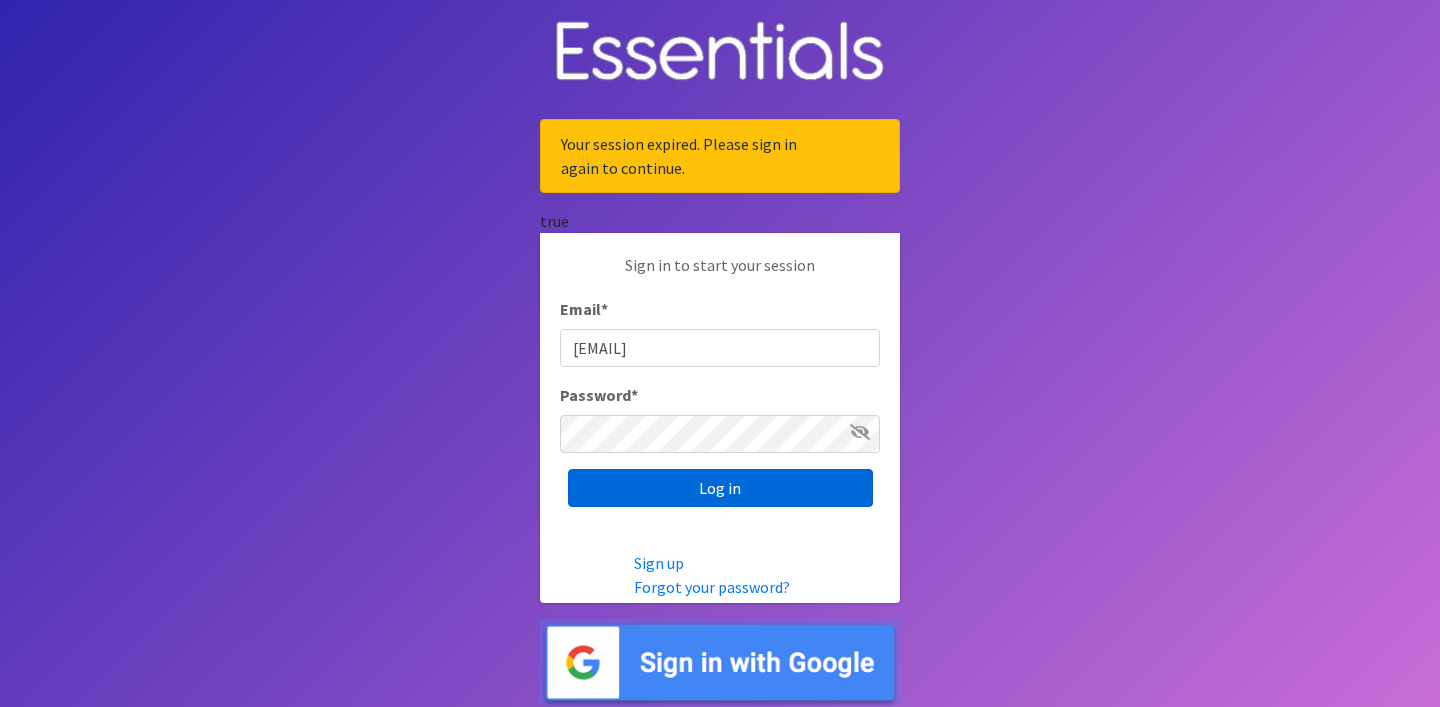 click on "Log in" at bounding box center [720, 488] 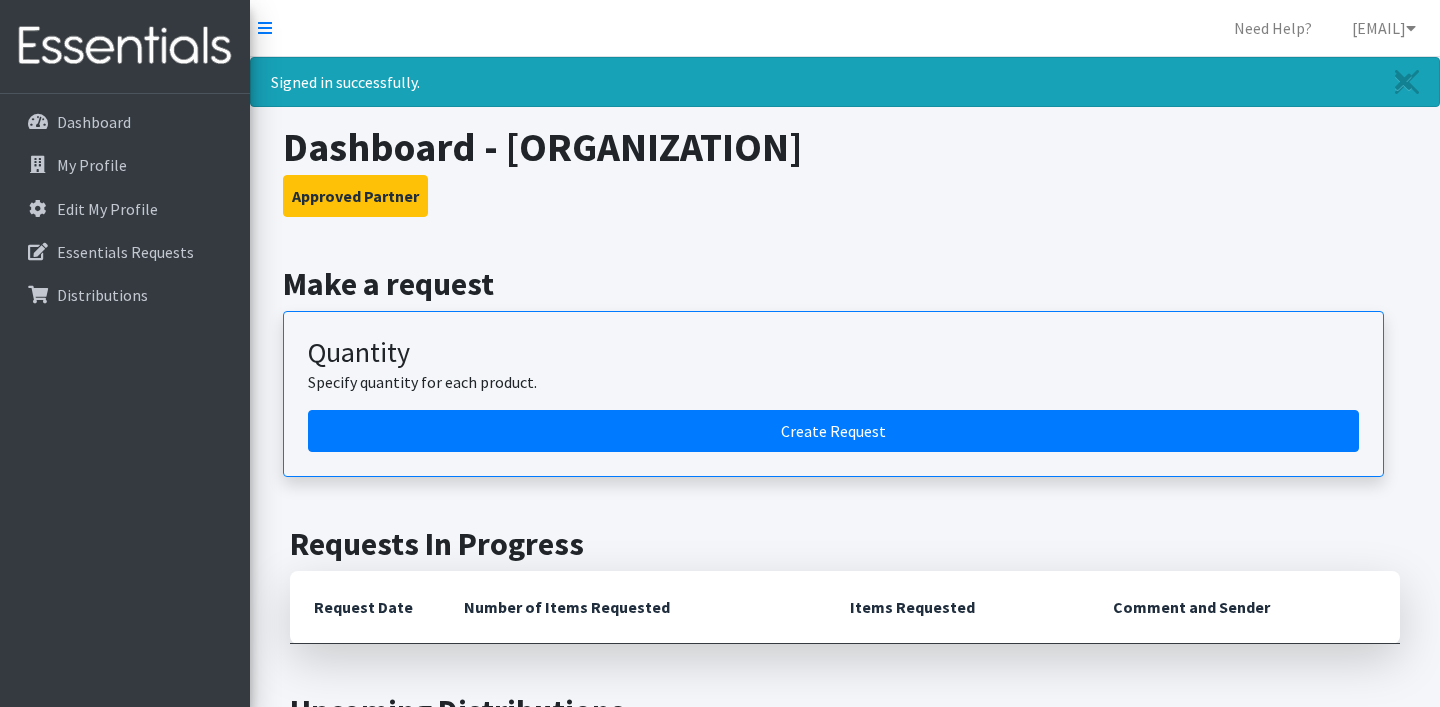 scroll, scrollTop: 0, scrollLeft: 0, axis: both 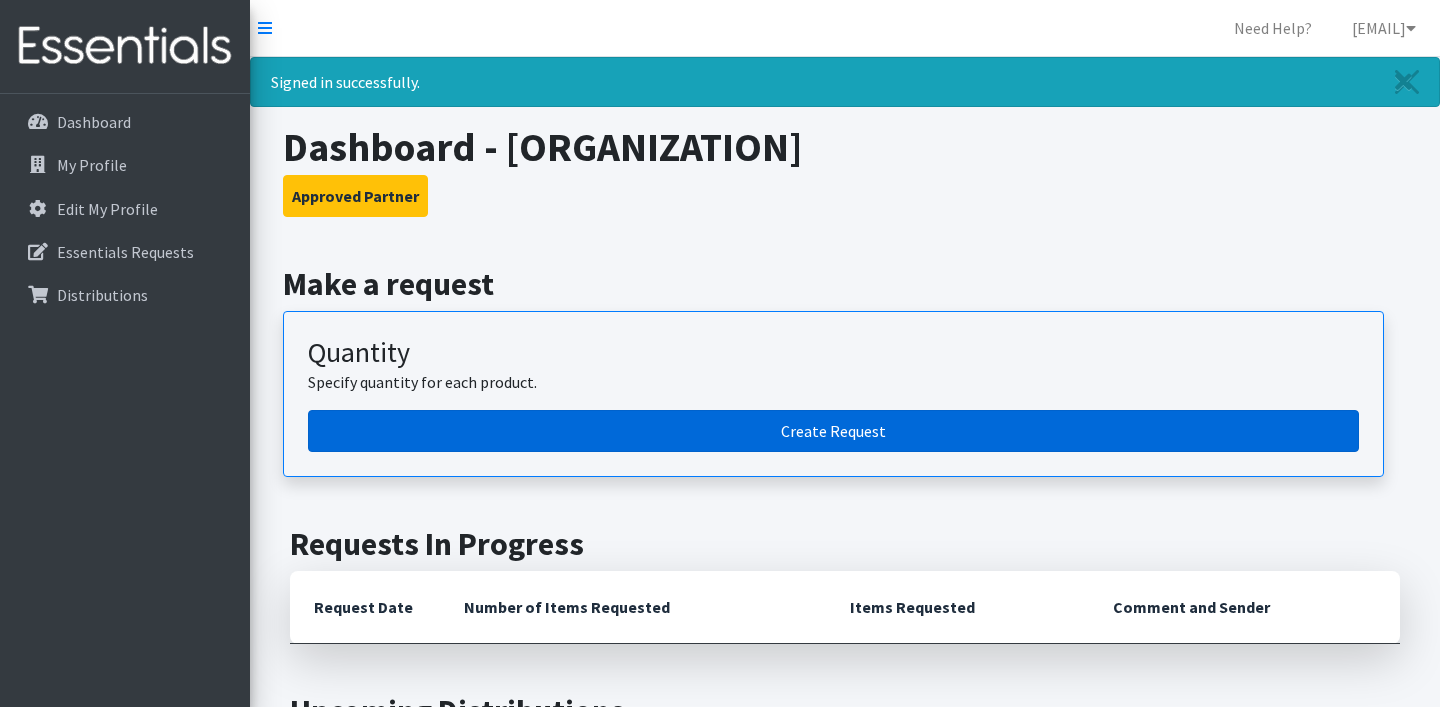 click on "Create Request" at bounding box center [833, 431] 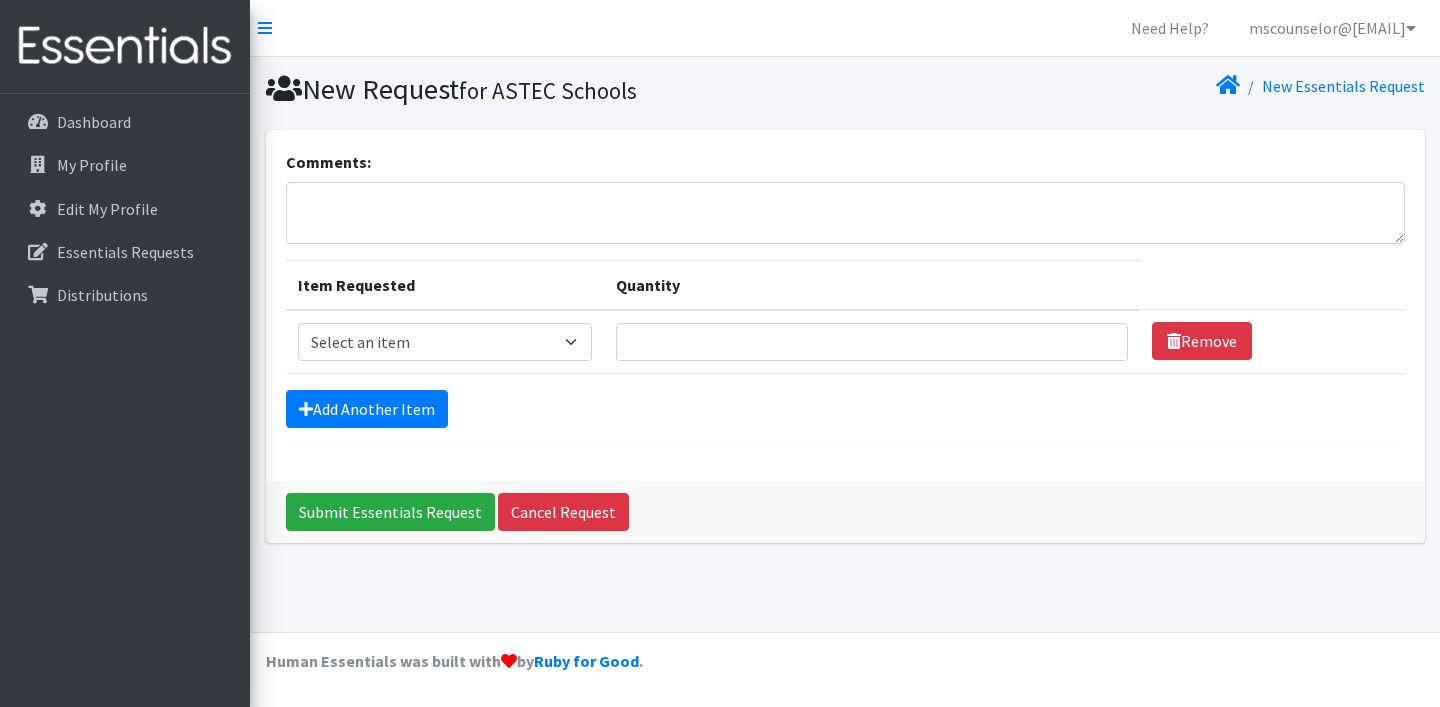 scroll, scrollTop: 0, scrollLeft: 0, axis: both 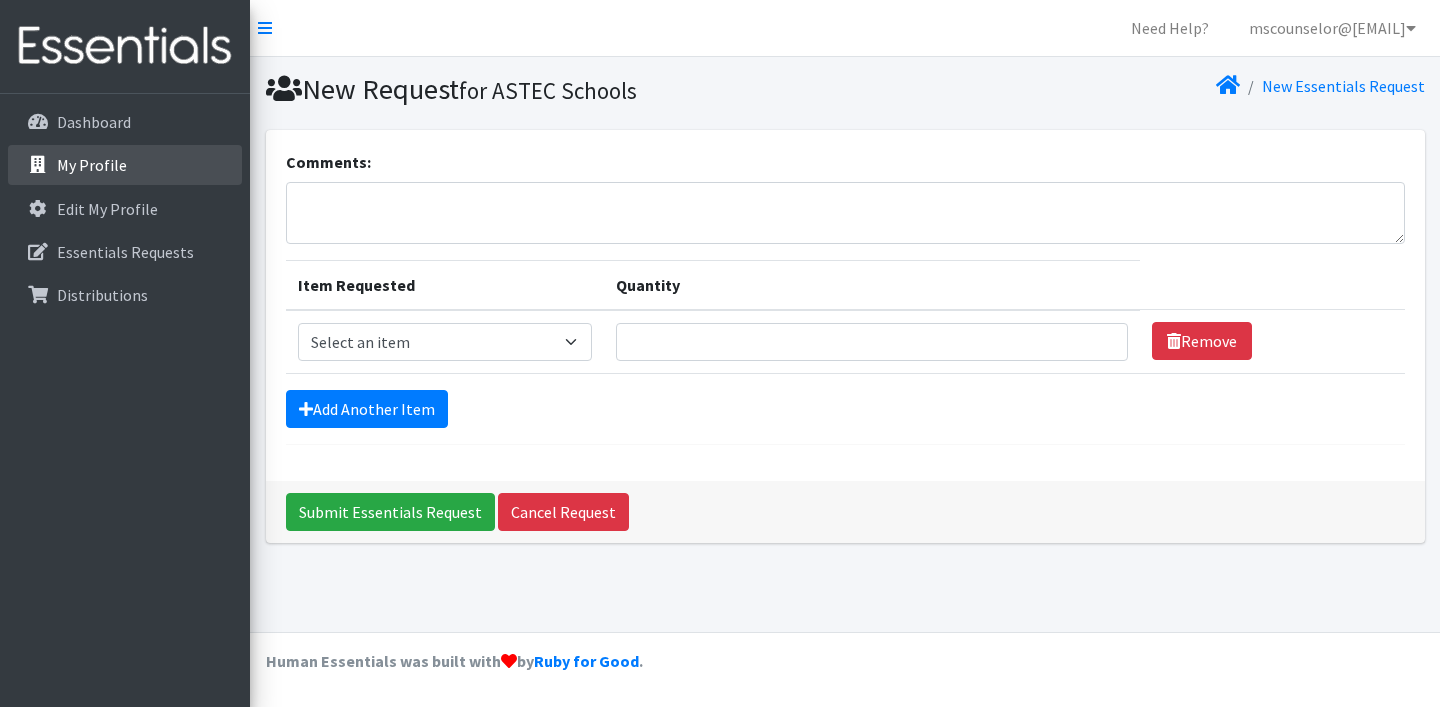 click on "My Profile" at bounding box center [125, 165] 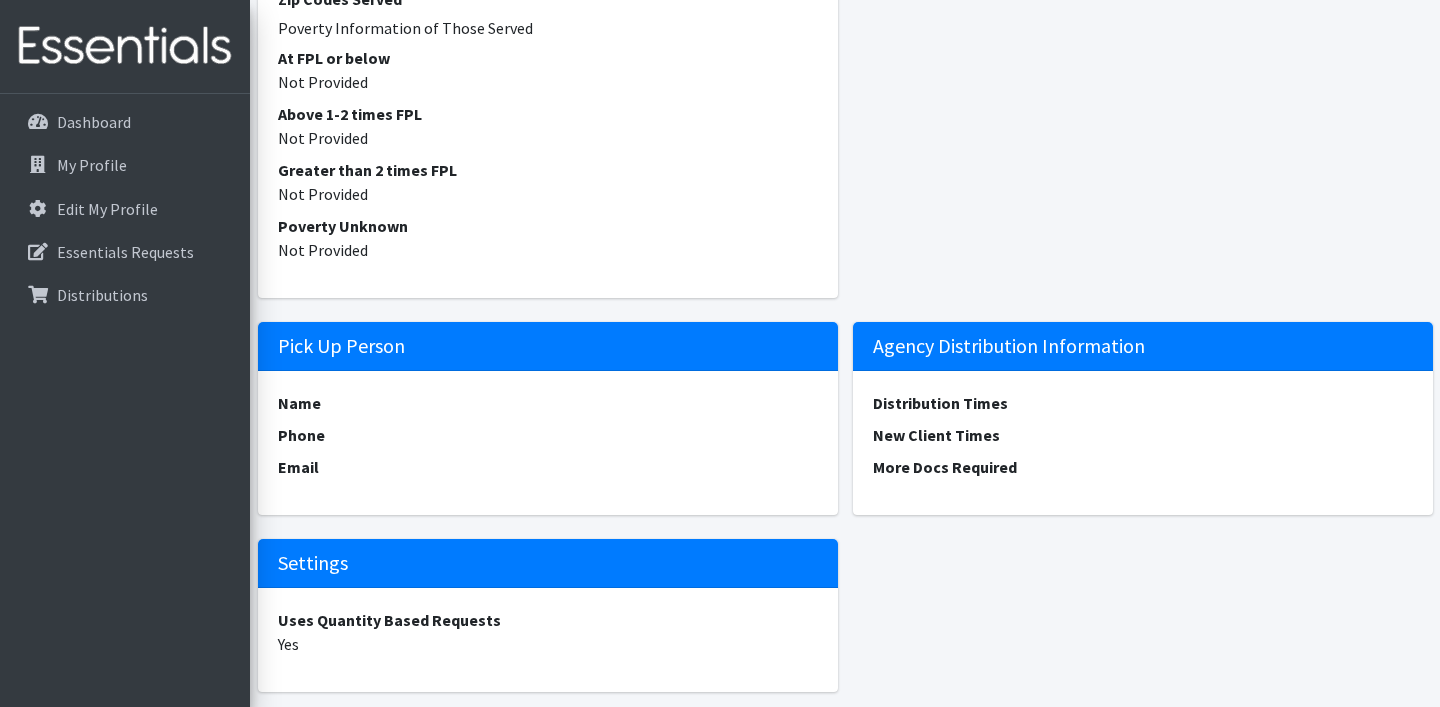 scroll, scrollTop: 0, scrollLeft: 0, axis: both 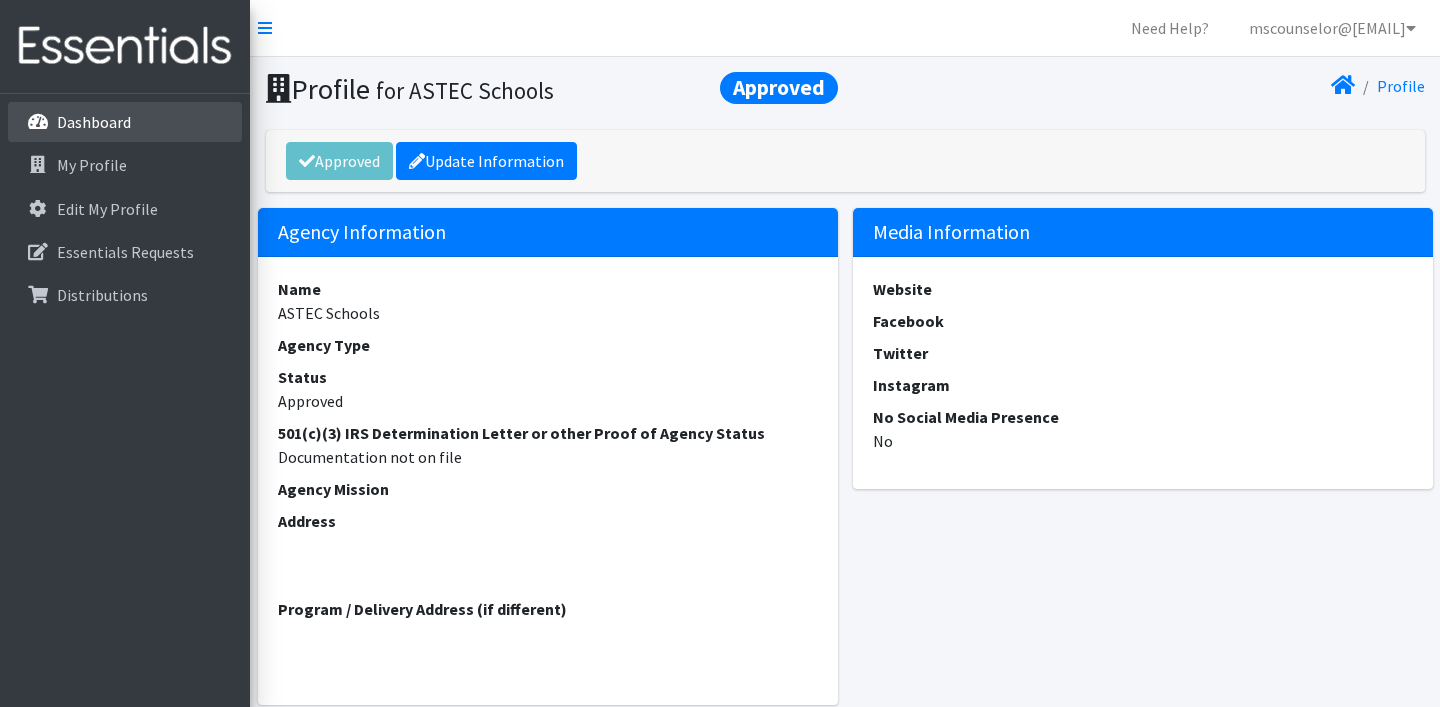 click on "Dashboard" at bounding box center (125, 122) 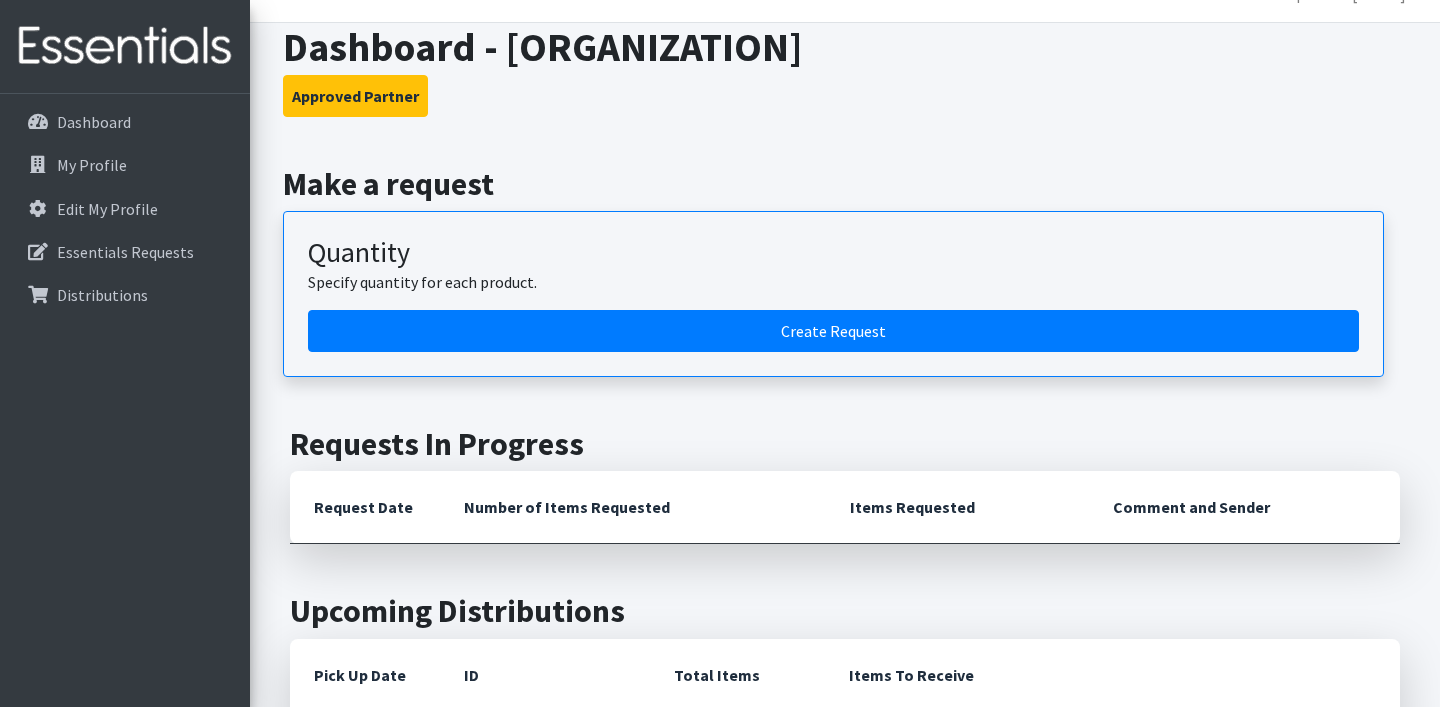 scroll, scrollTop: 0, scrollLeft: 0, axis: both 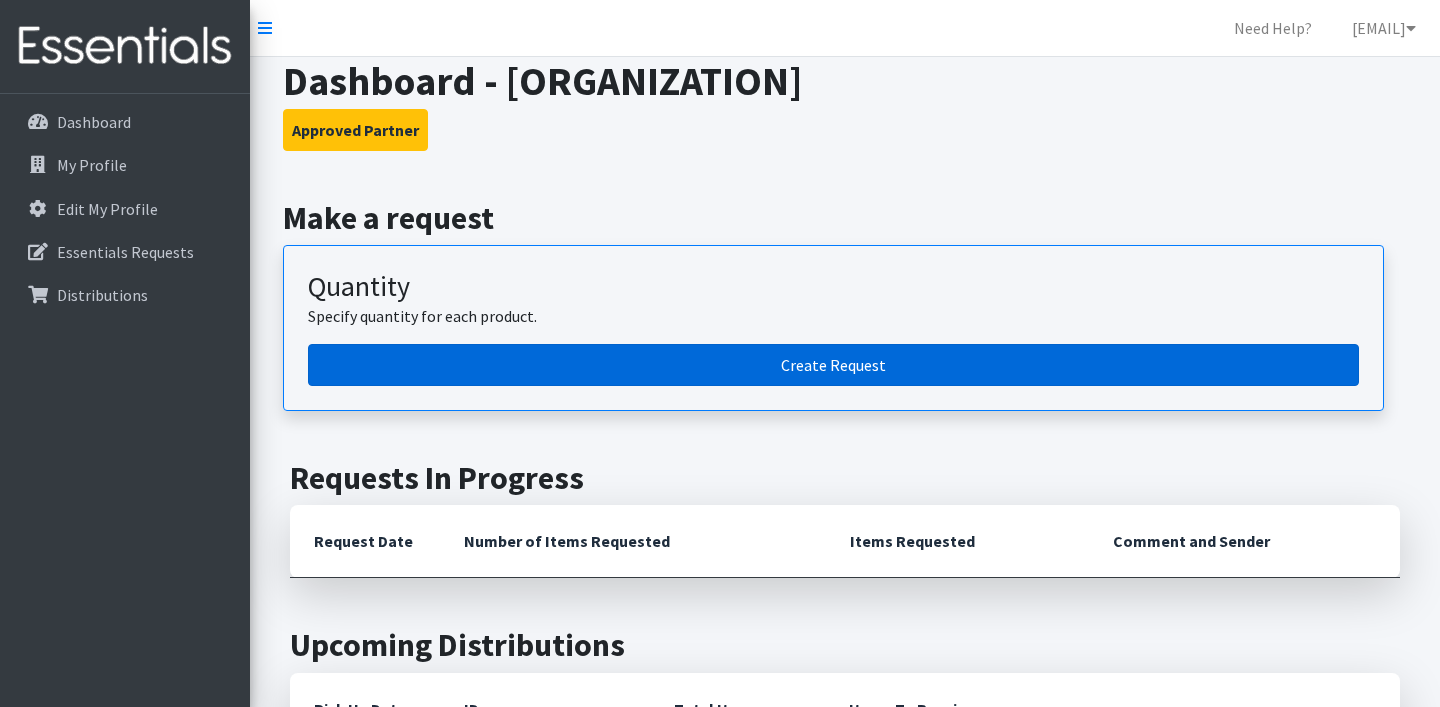 click on "Create Request" at bounding box center (833, 365) 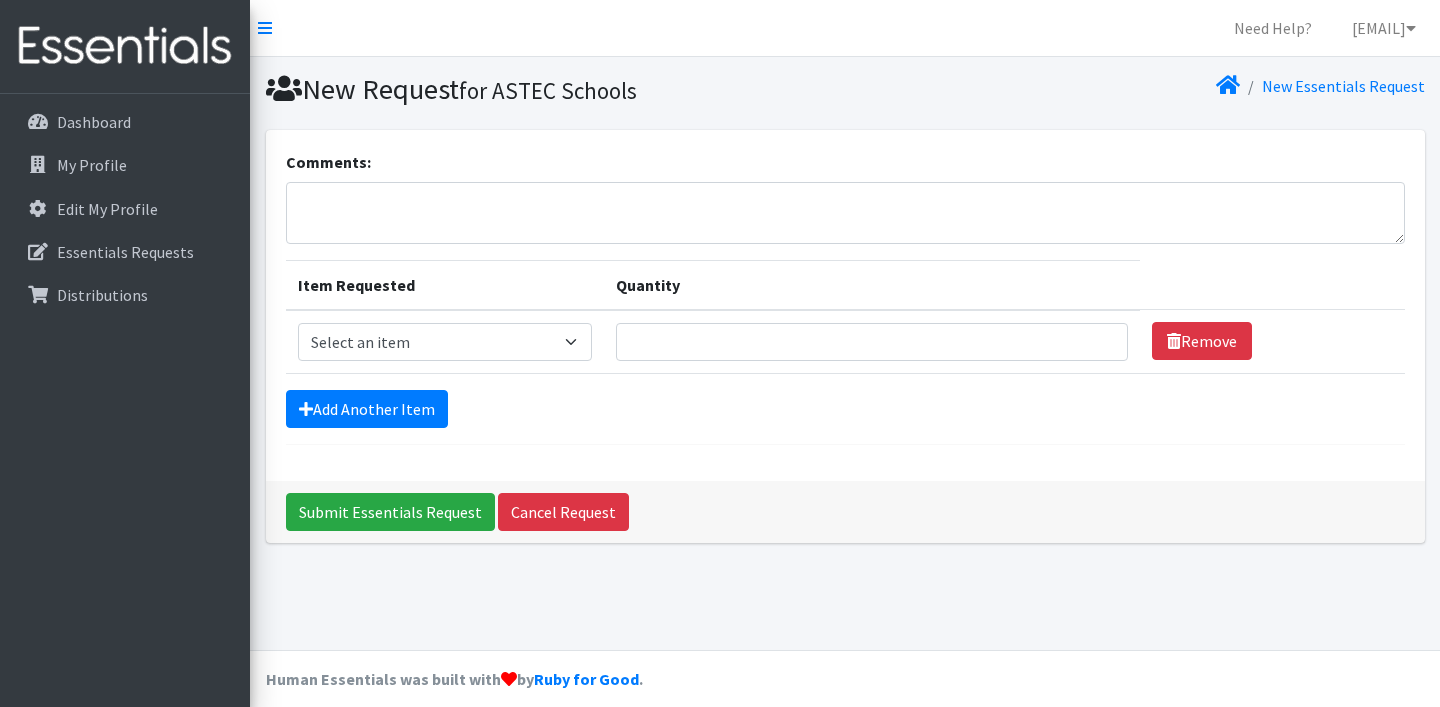 scroll, scrollTop: 0, scrollLeft: 0, axis: both 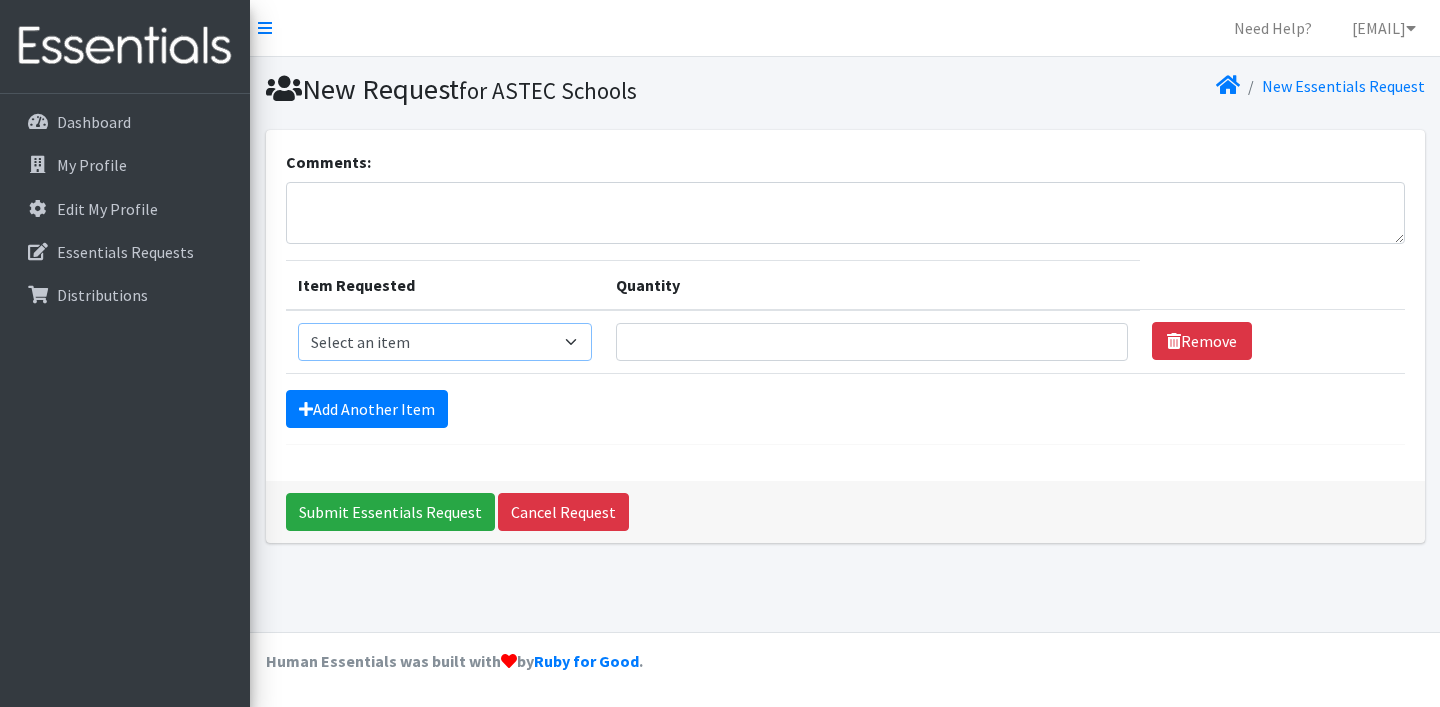 click on "Select an item
Pad Kits
Tampon Kit" at bounding box center [445, 342] 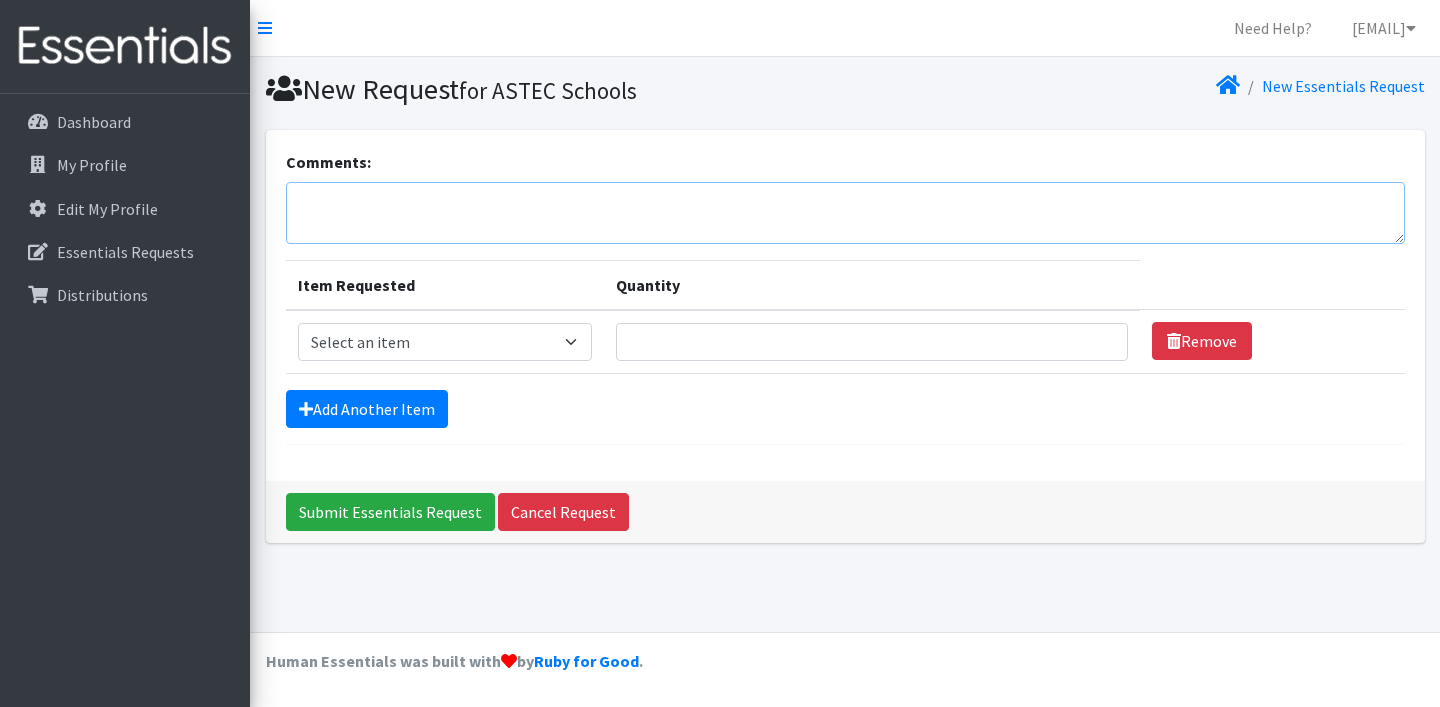click on "Comments:" at bounding box center (845, 213) 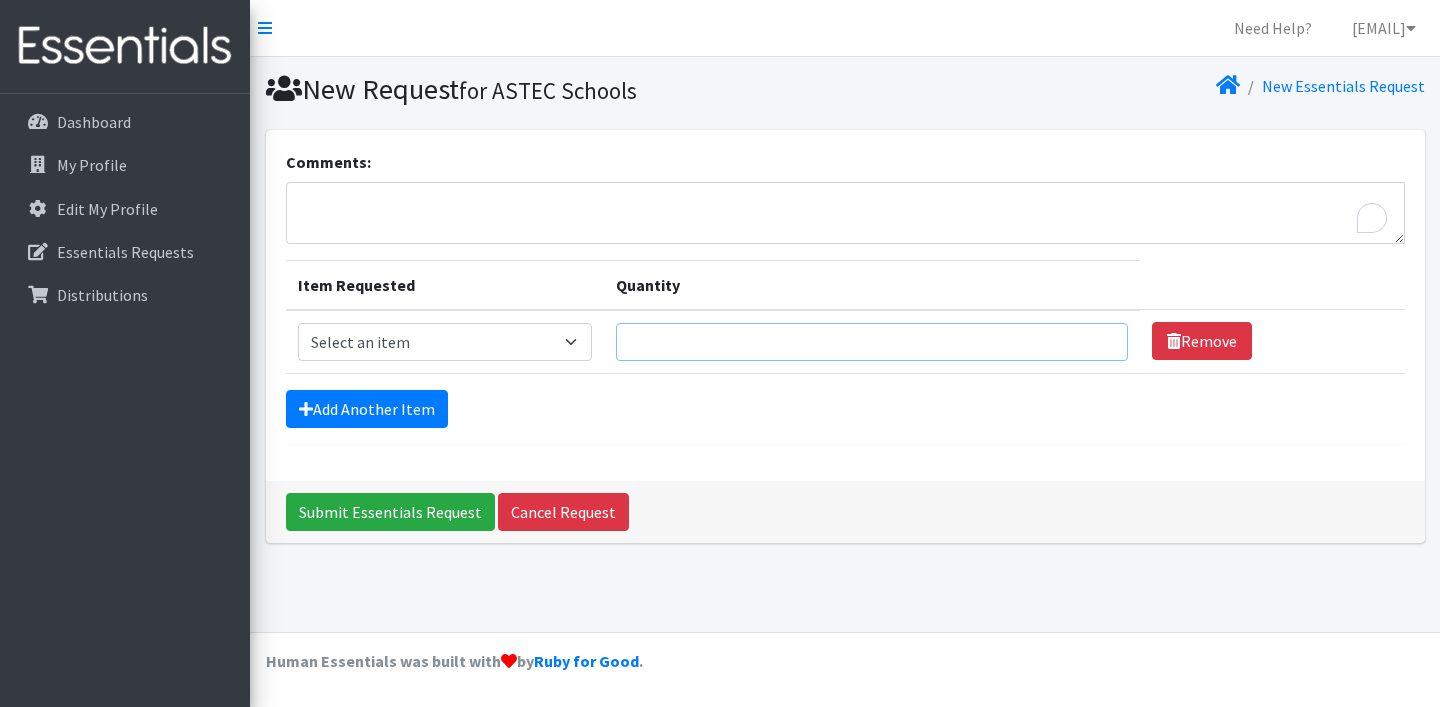 click on "Quantity" at bounding box center [872, 342] 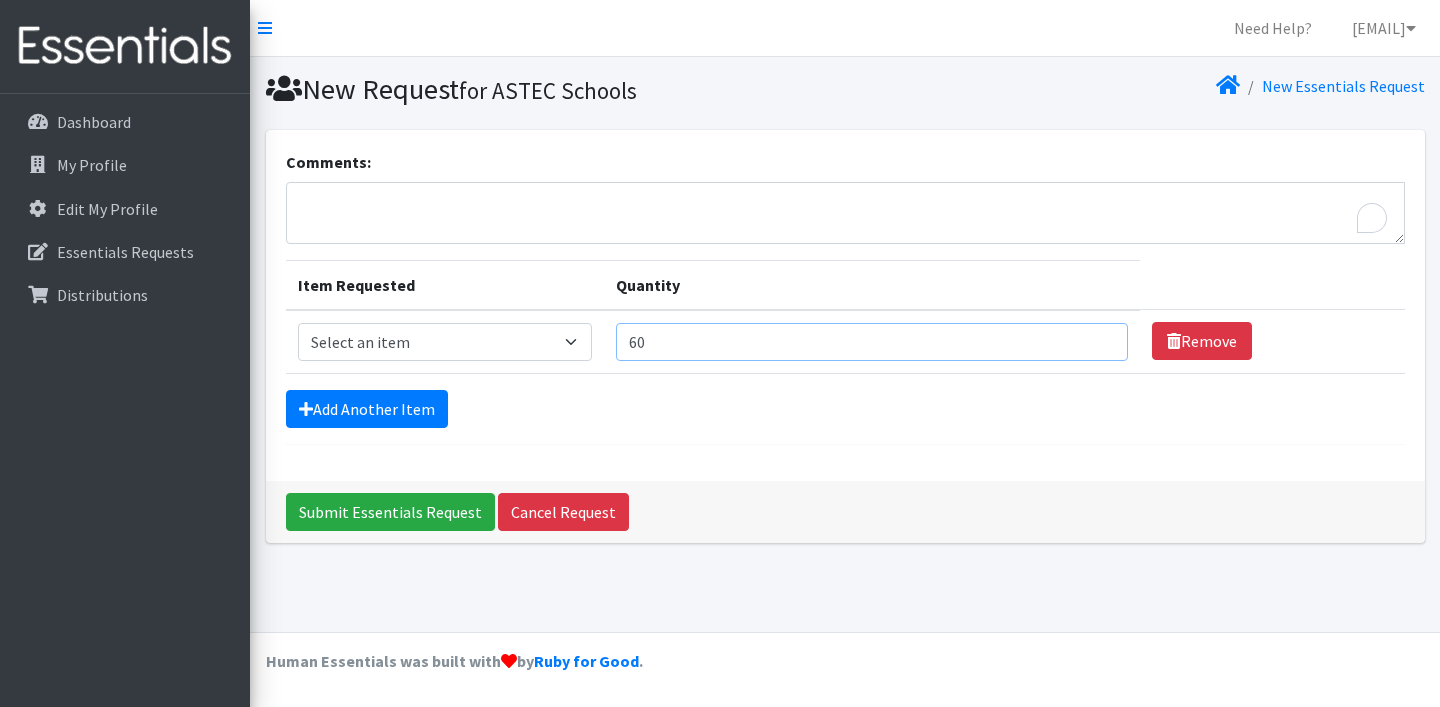 type on "6" 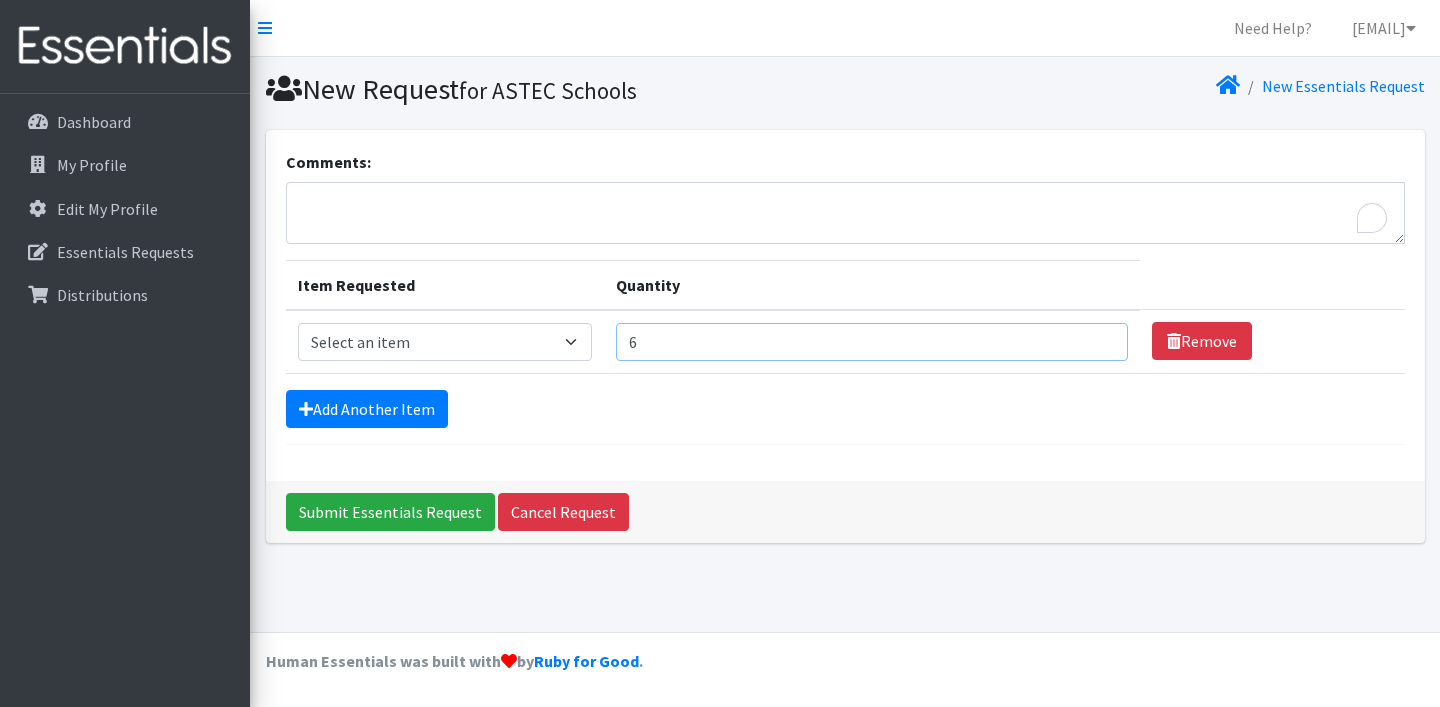type 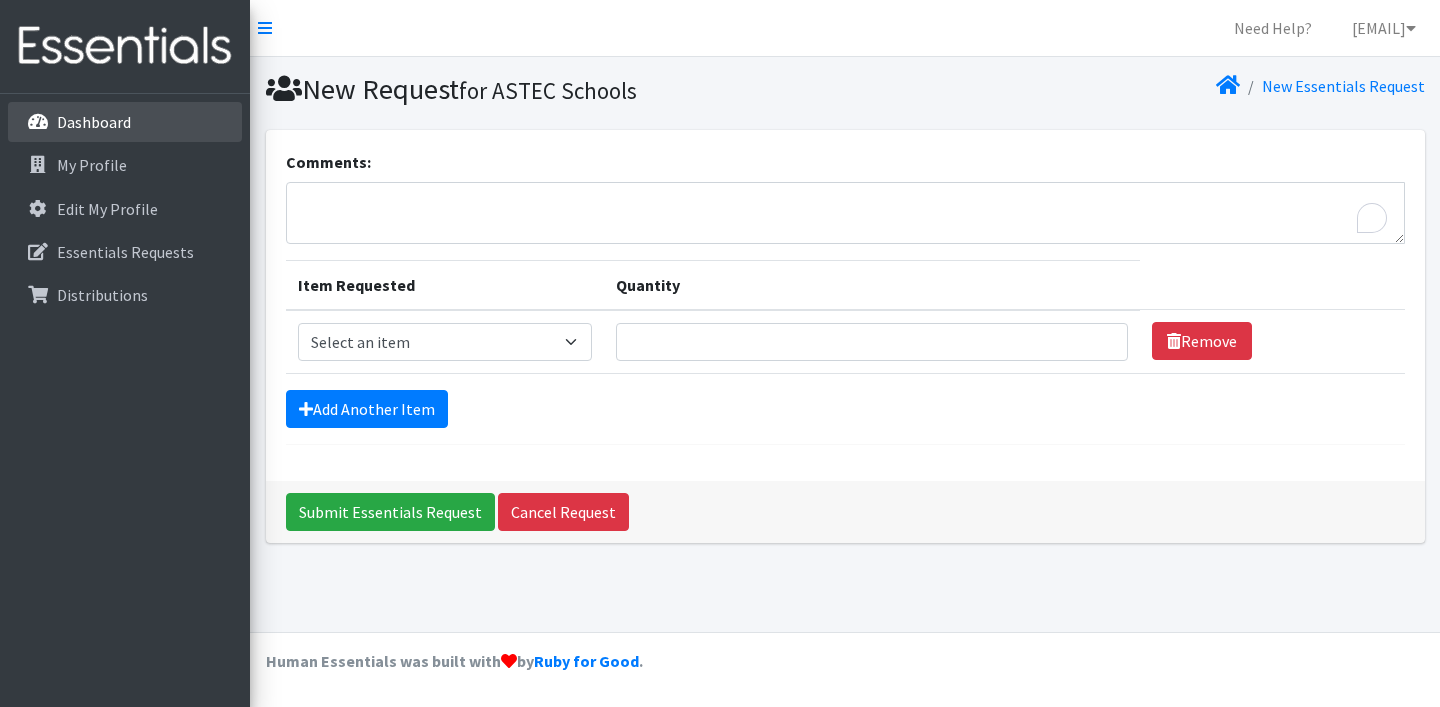click on "Dashboard" at bounding box center [125, 122] 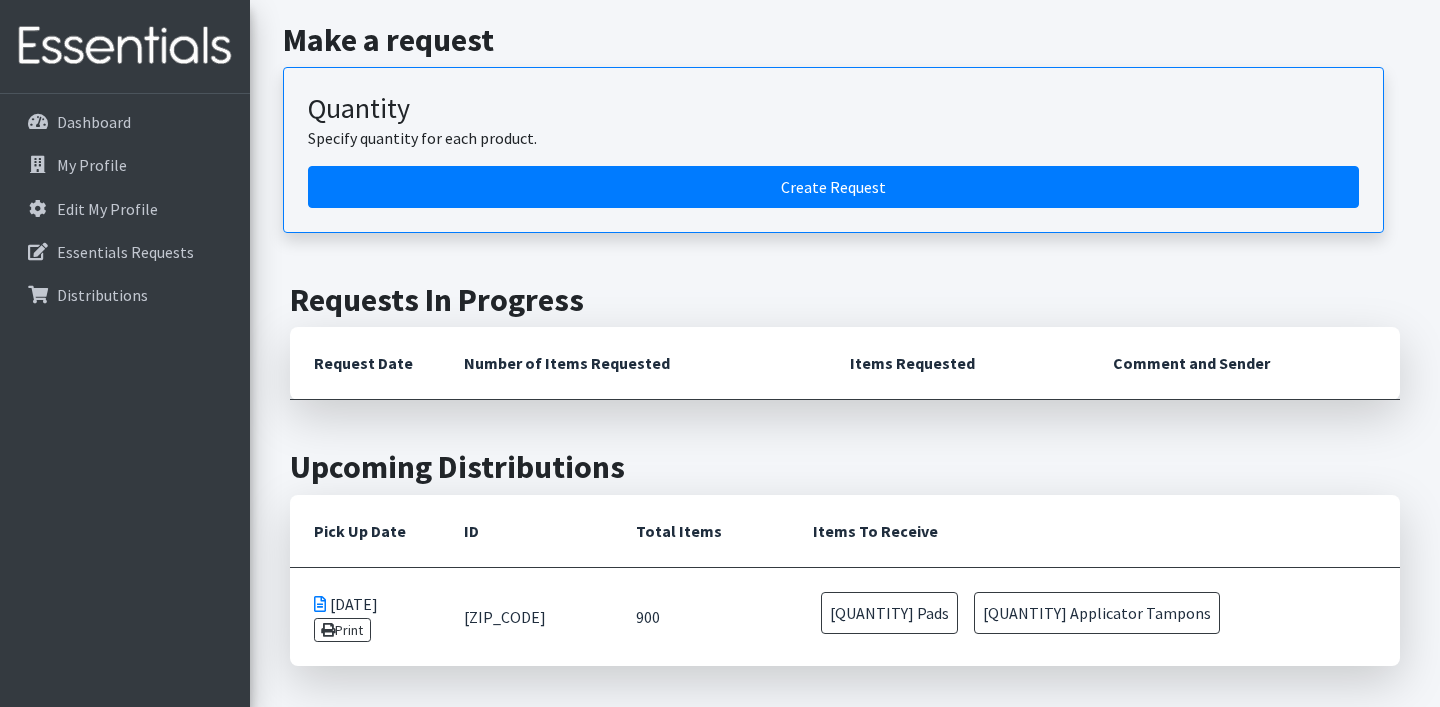 scroll, scrollTop: 0, scrollLeft: 0, axis: both 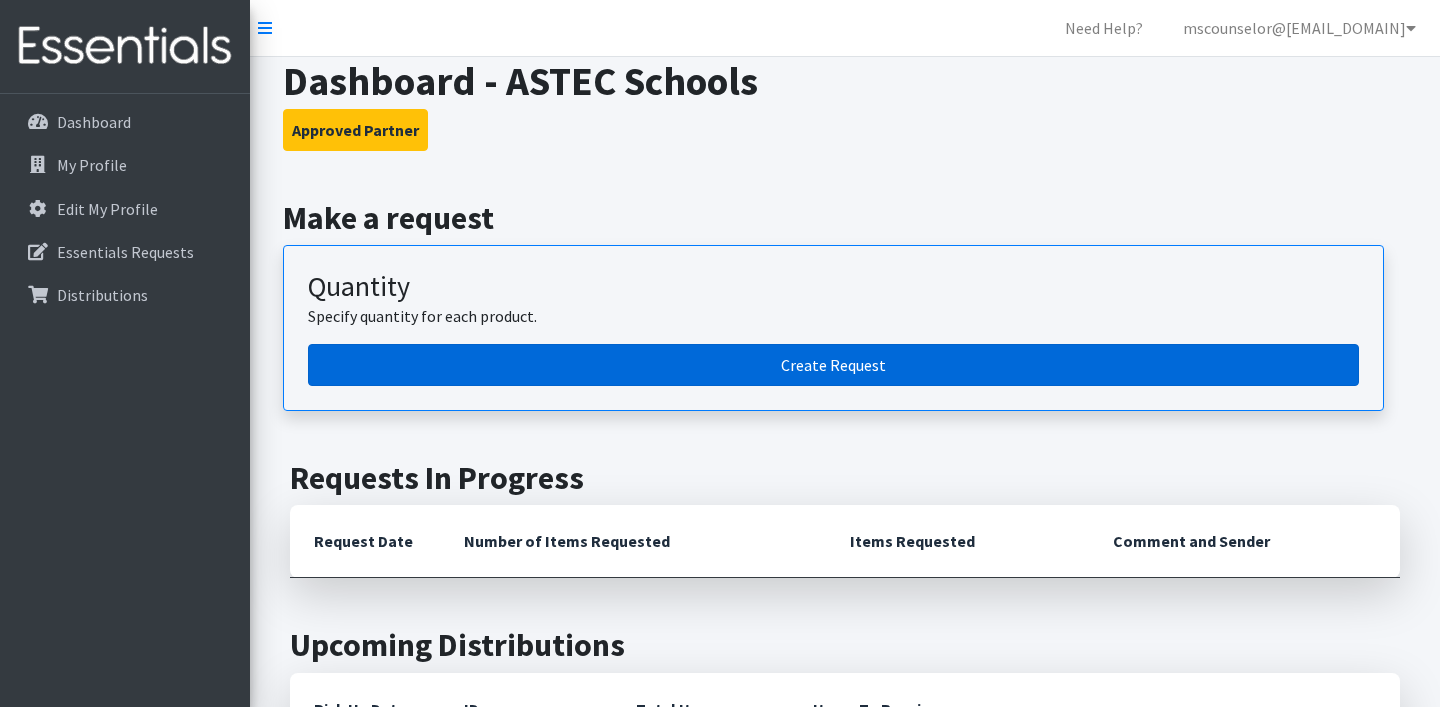 click on "Create Request" at bounding box center (833, 365) 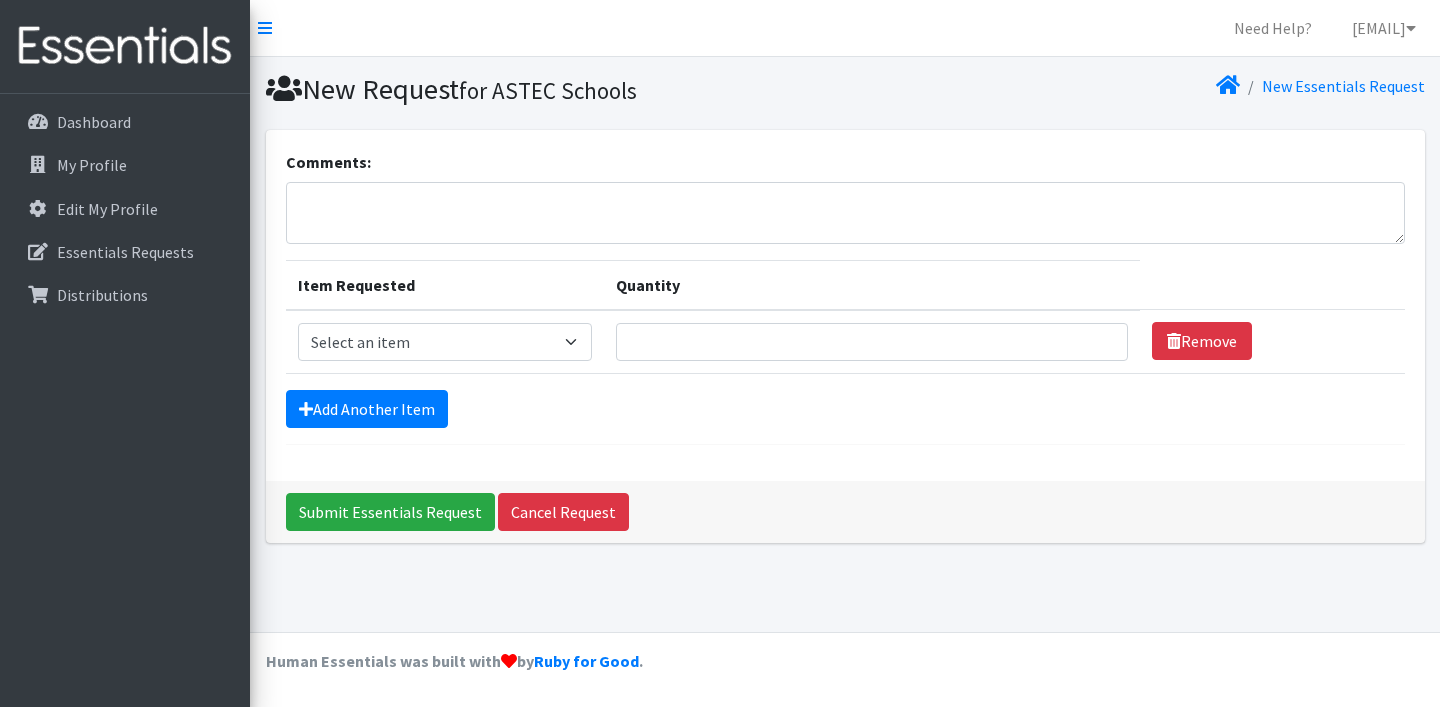 scroll, scrollTop: 0, scrollLeft: 0, axis: both 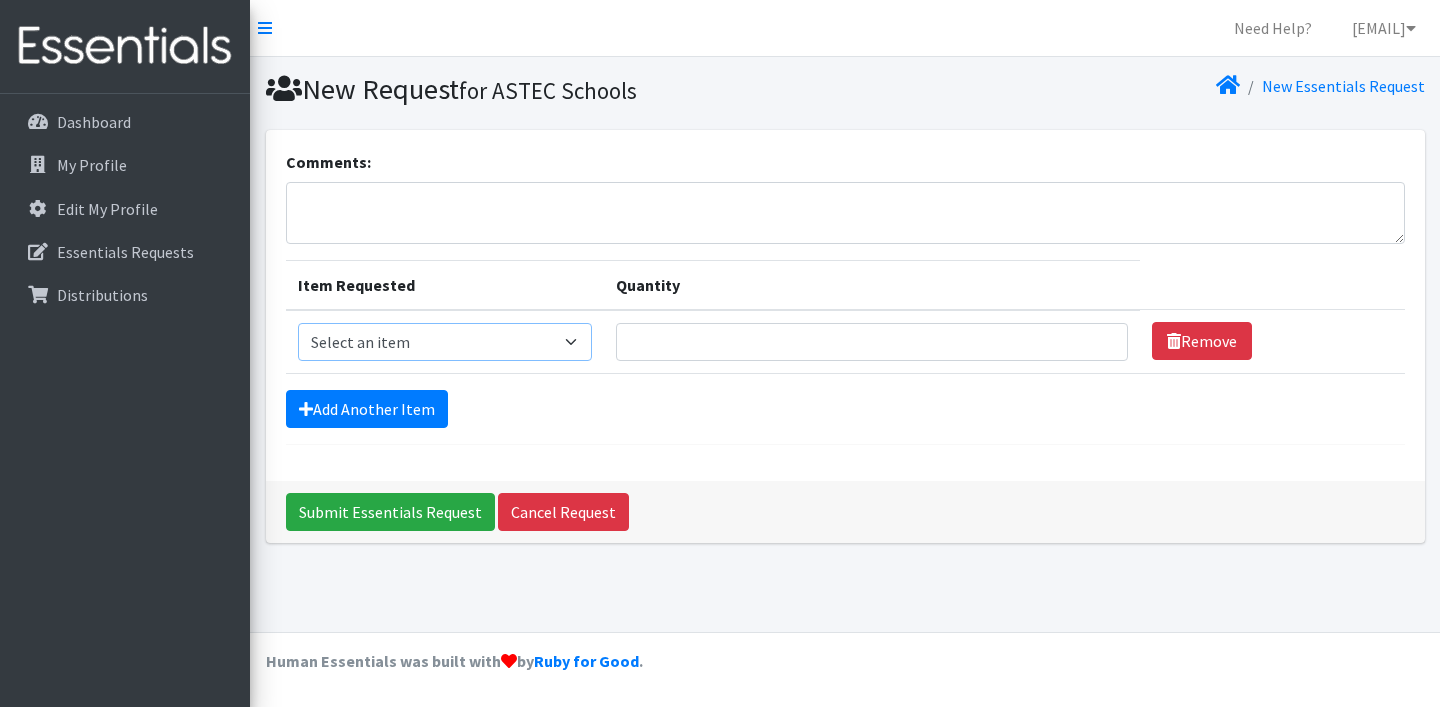 click on "Select an item
Pad Kits
Tampon Kit" at bounding box center (445, 342) 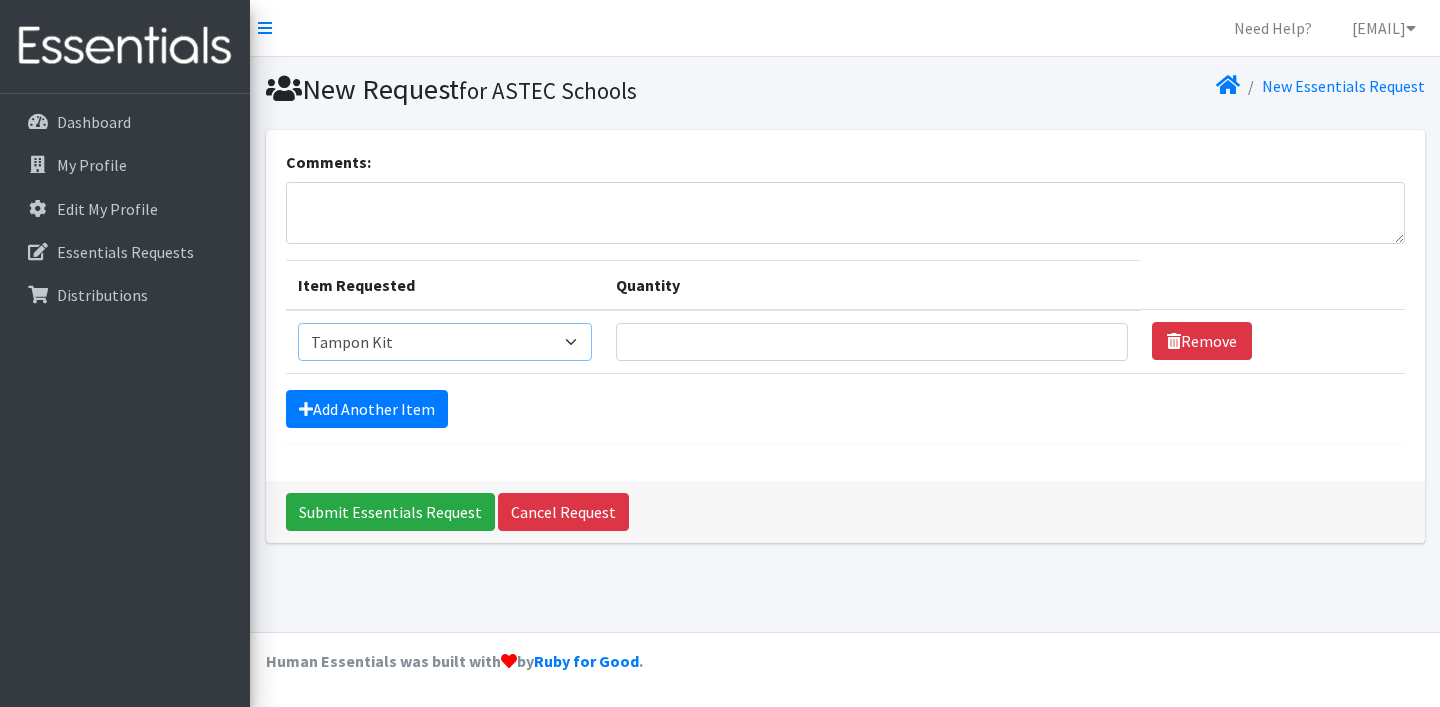 click on "Select an item
Pad Kits
Tampon Kit" at bounding box center (445, 342) 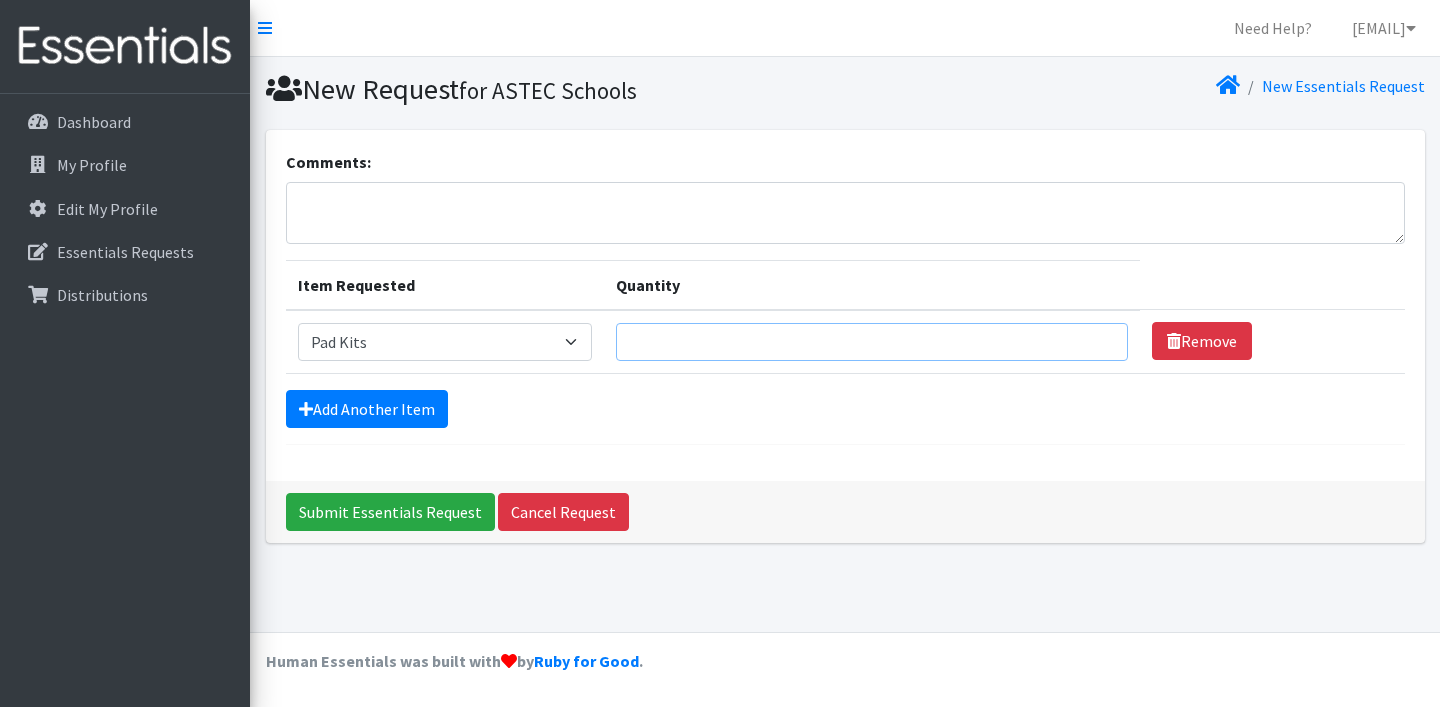 click on "Quantity" at bounding box center [872, 342] 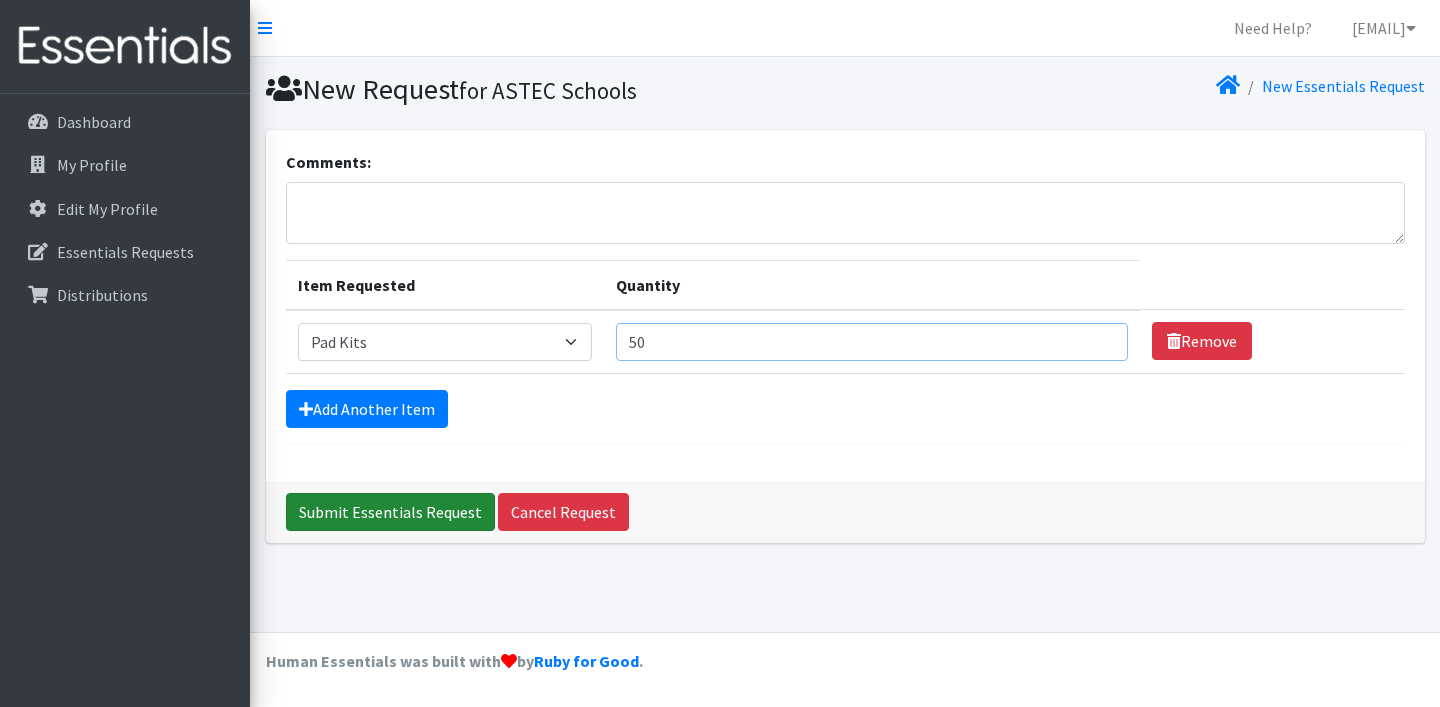type on "50" 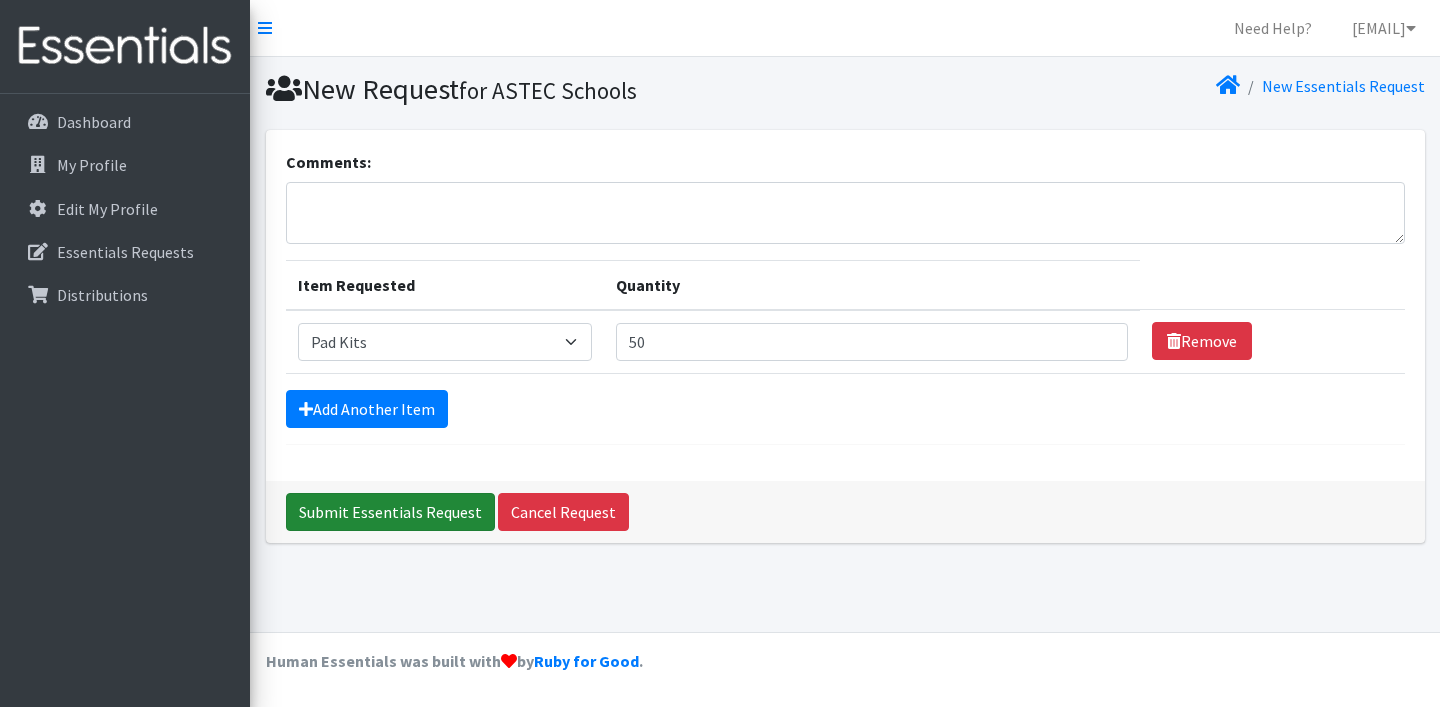click on "Submit Essentials Request" at bounding box center (390, 512) 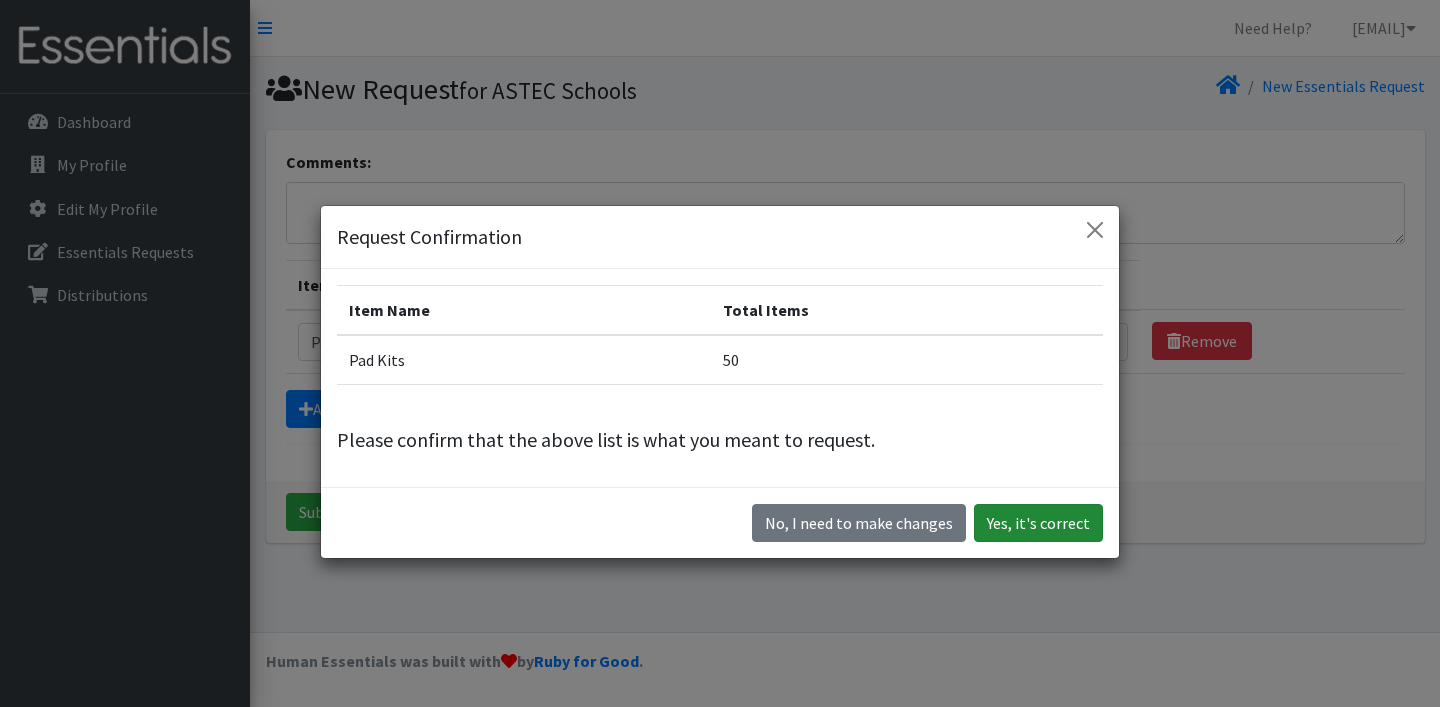 click on "Yes, it's correct" at bounding box center [1038, 523] 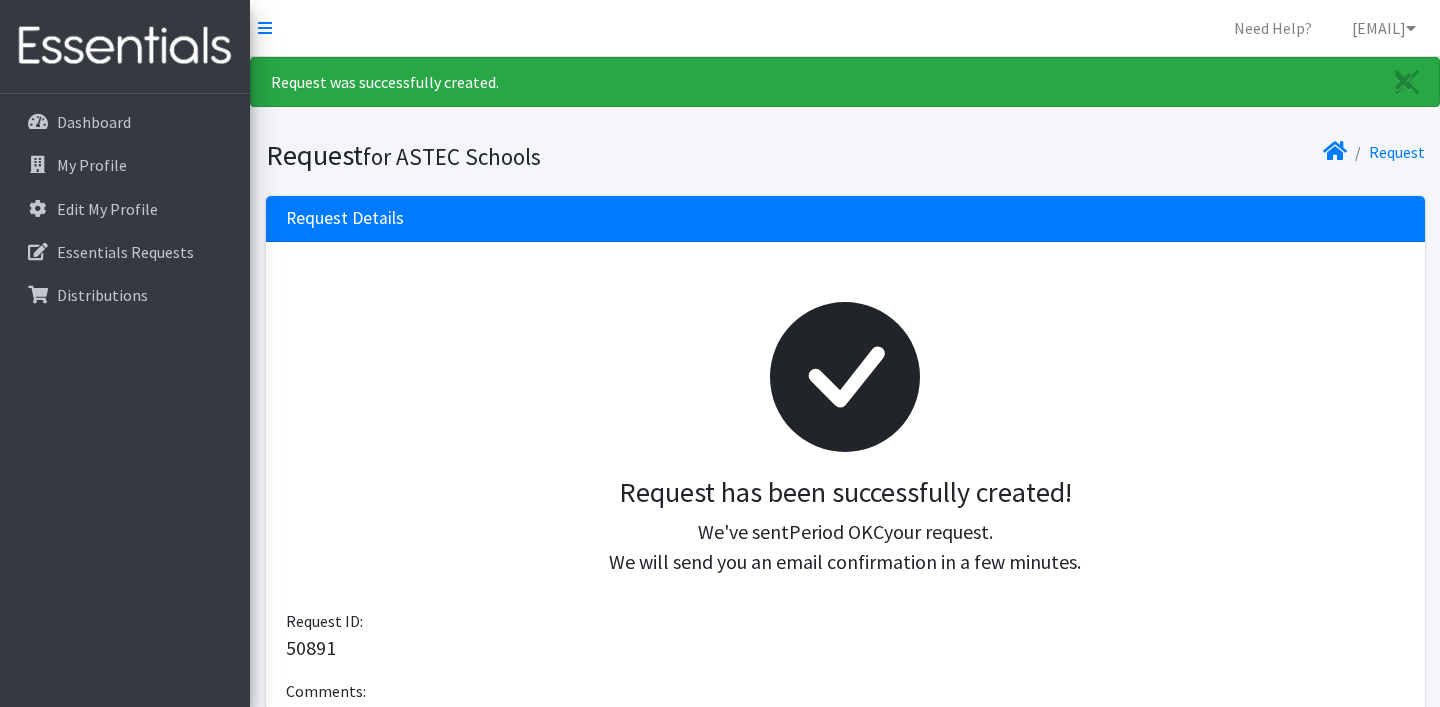 scroll, scrollTop: 0, scrollLeft: 0, axis: both 